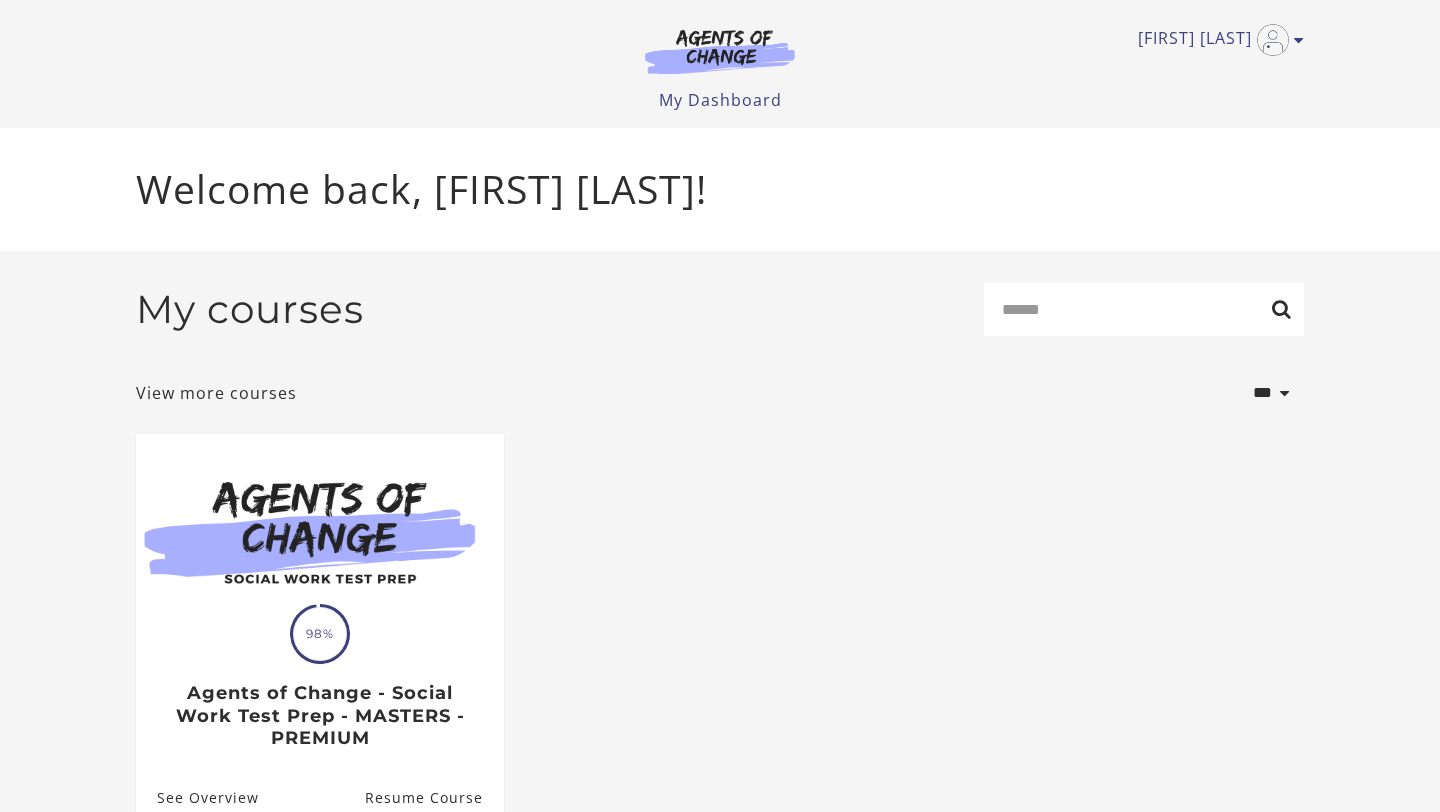 scroll, scrollTop: 0, scrollLeft: 0, axis: both 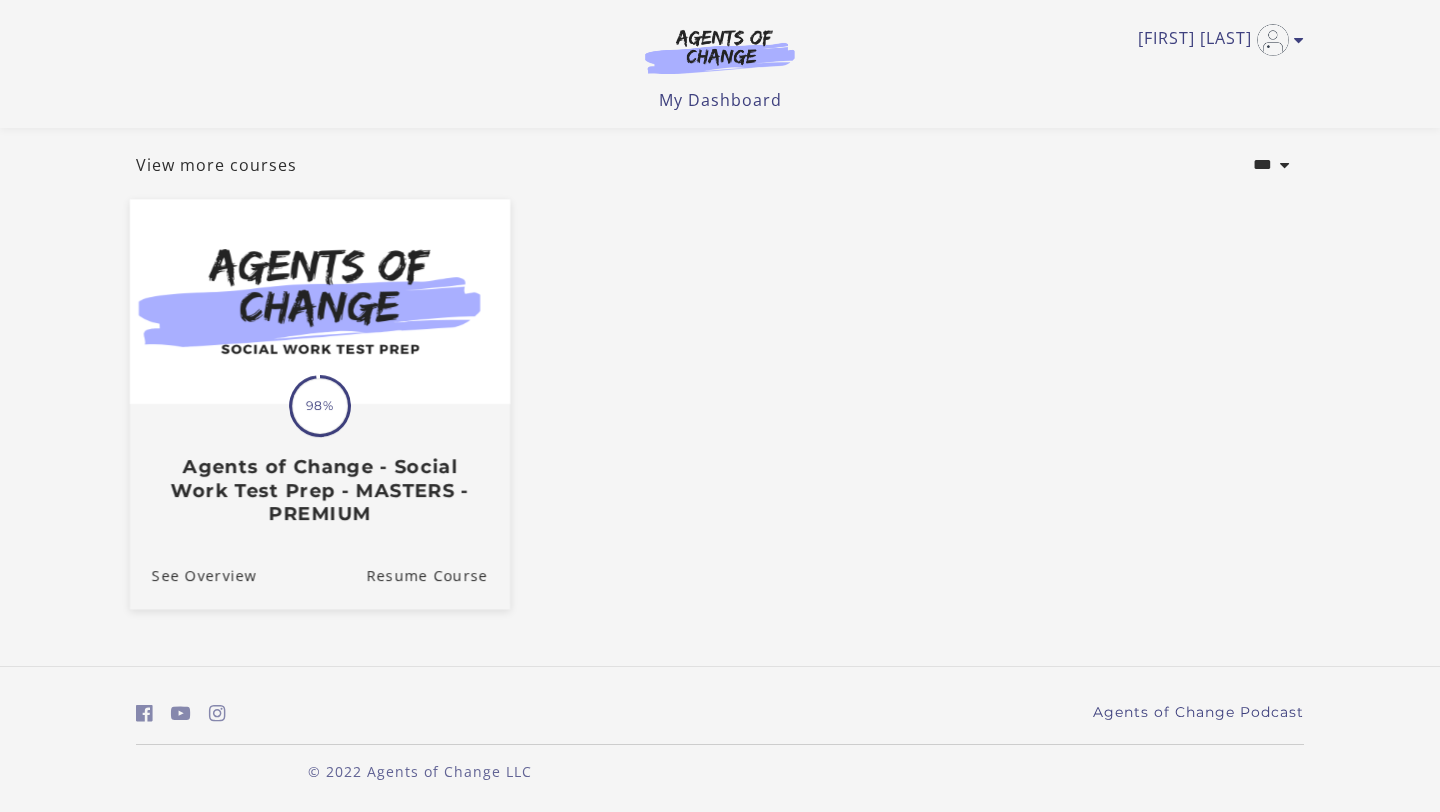 click at bounding box center (320, 301) 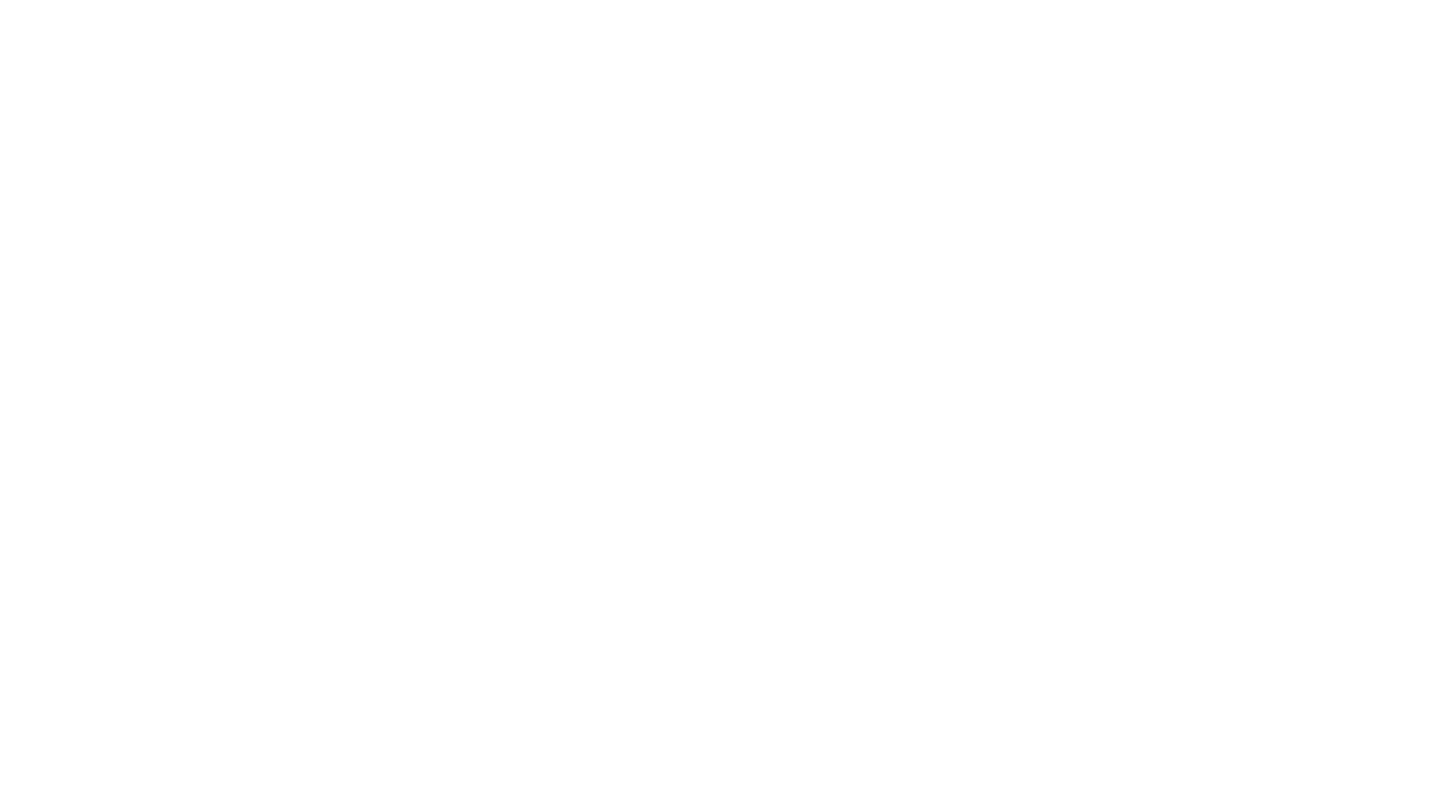 scroll, scrollTop: 0, scrollLeft: 0, axis: both 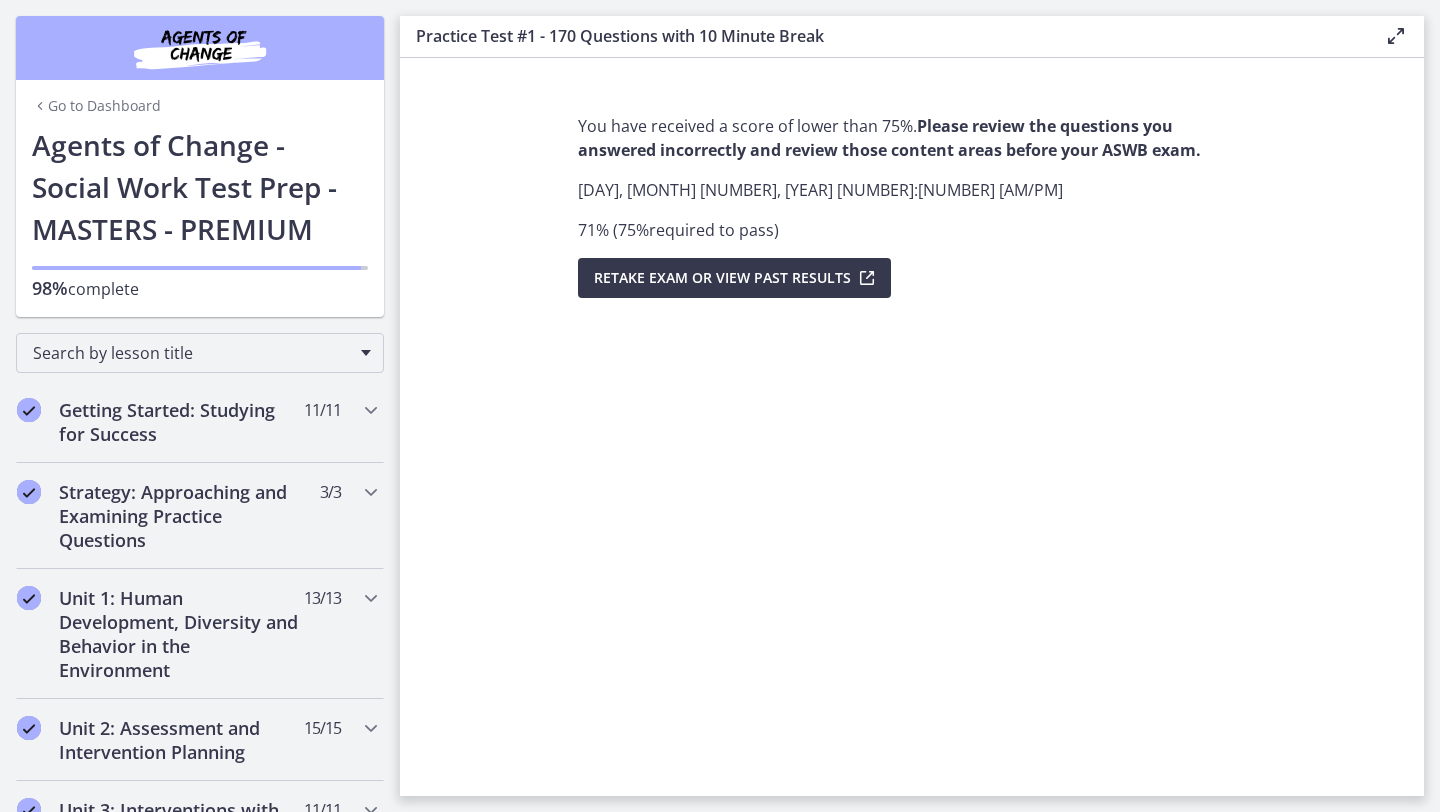 click on "98%  complete" at bounding box center (200, 288) 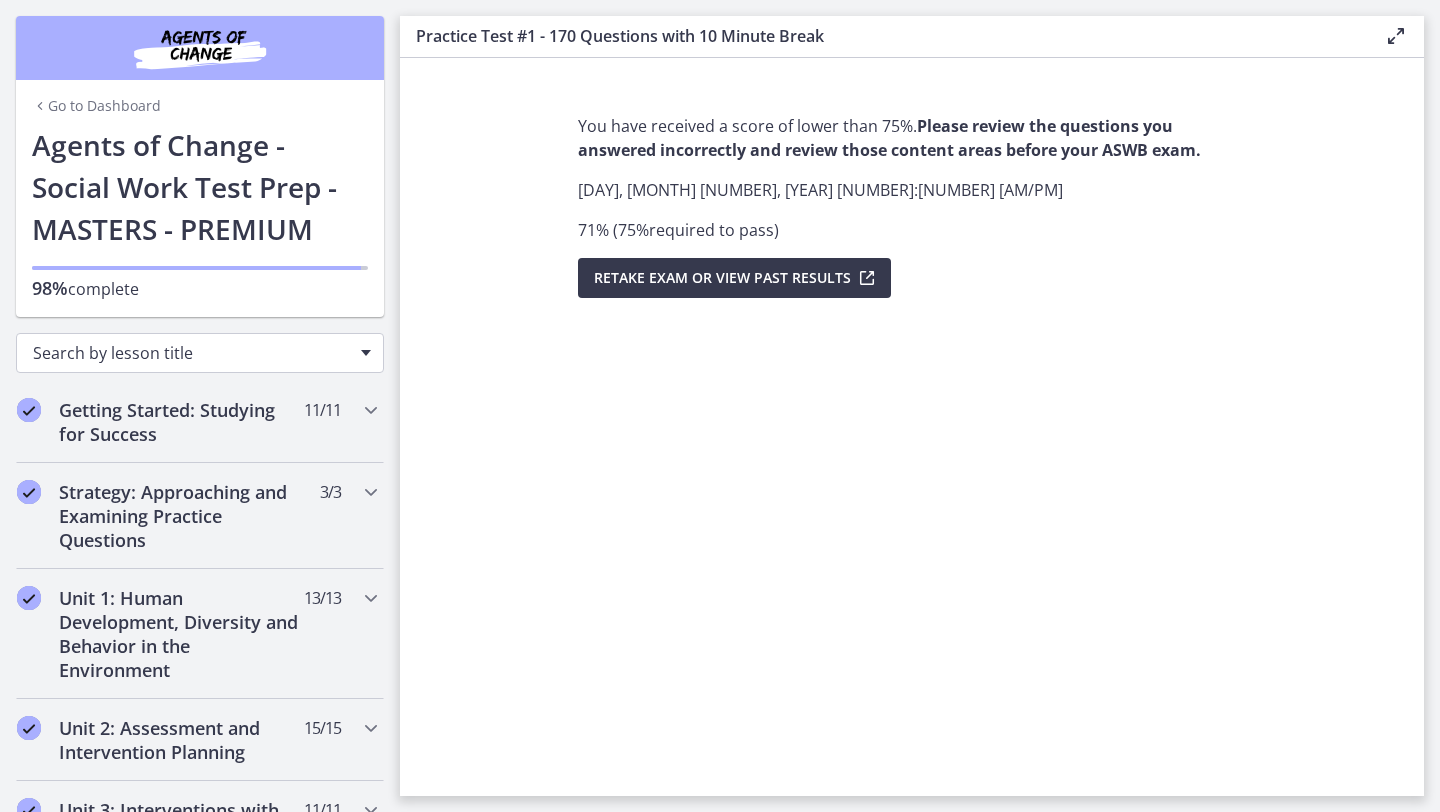 click on "Search by lesson title" at bounding box center (192, 353) 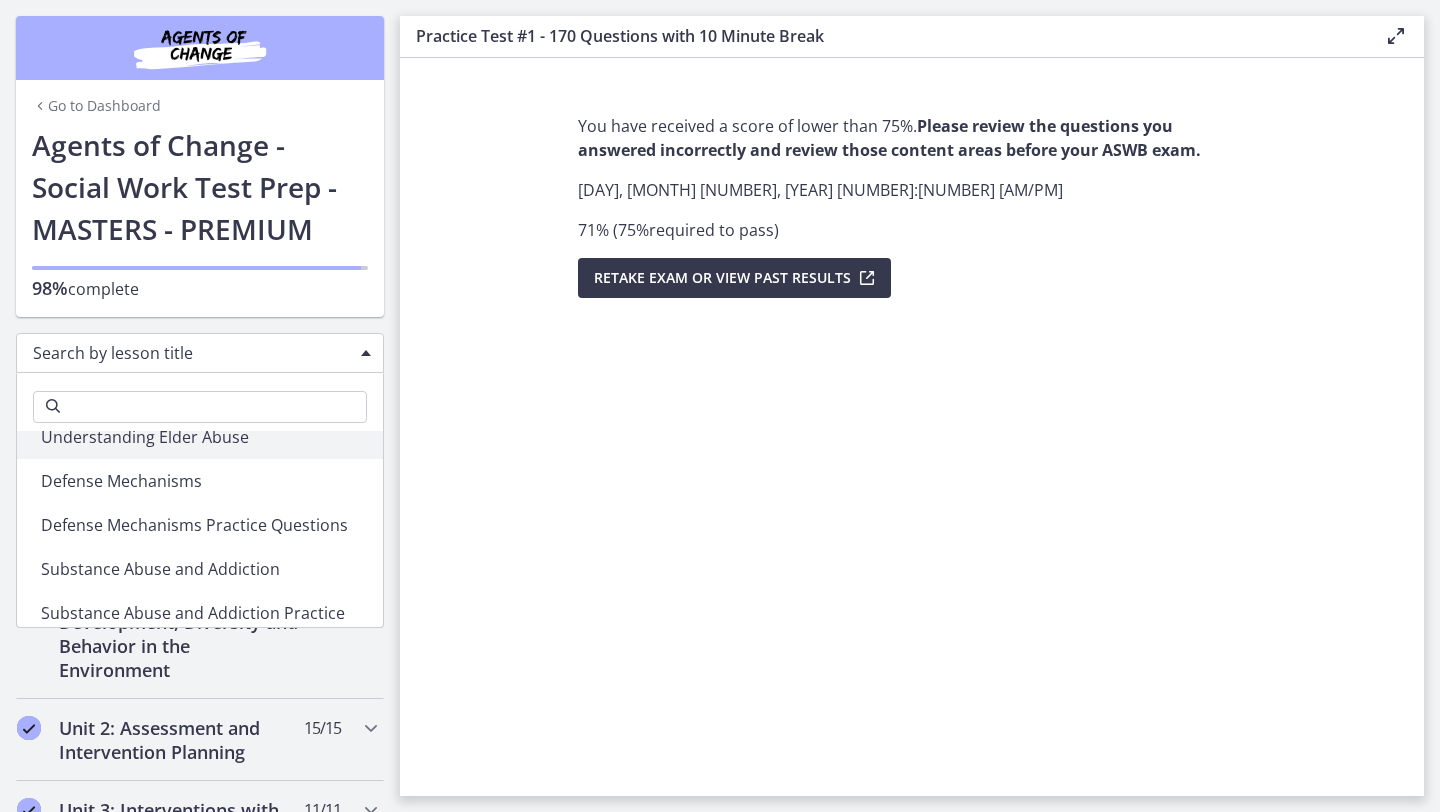 scroll, scrollTop: 1270, scrollLeft: 0, axis: vertical 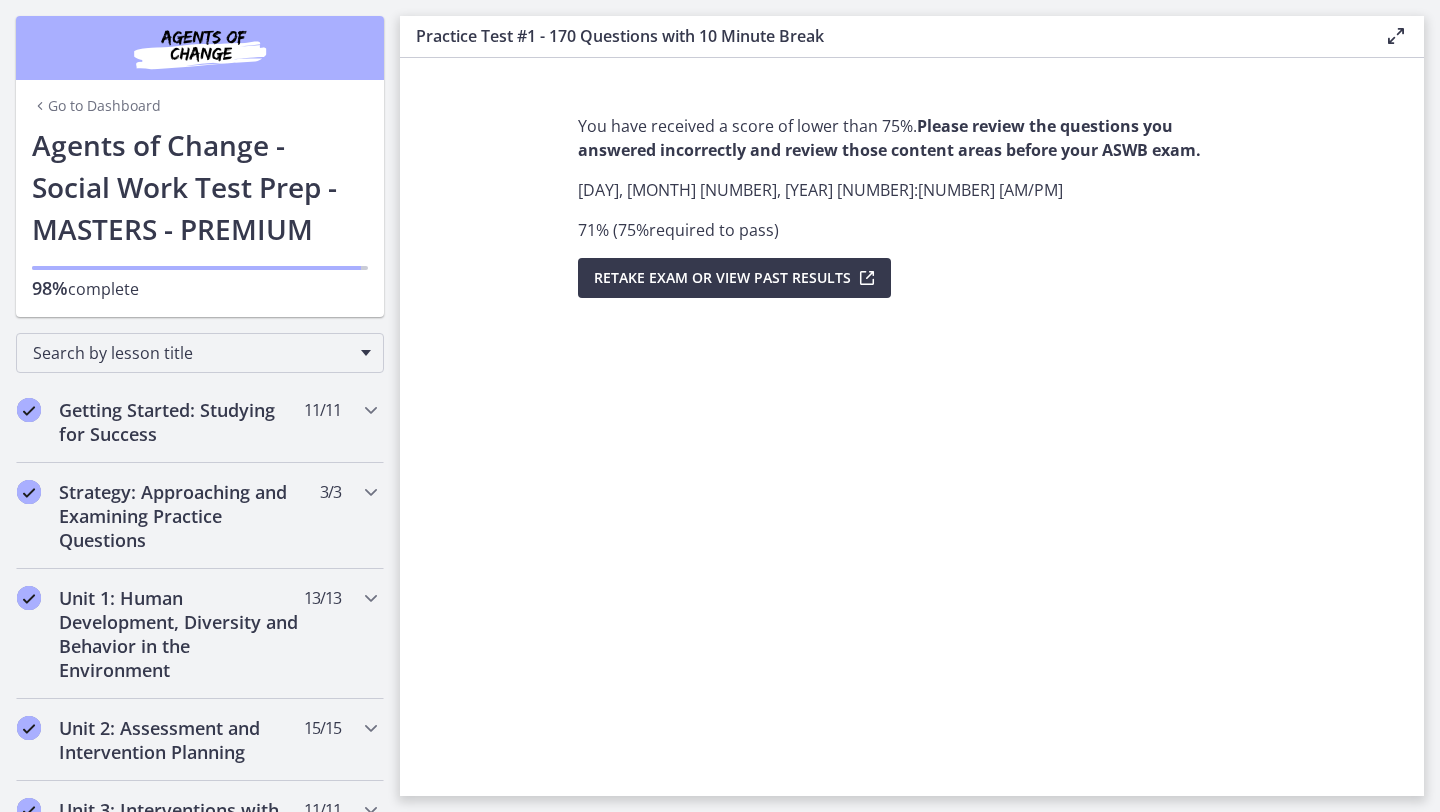 click on "Go to Dashboard" at bounding box center (96, 106) 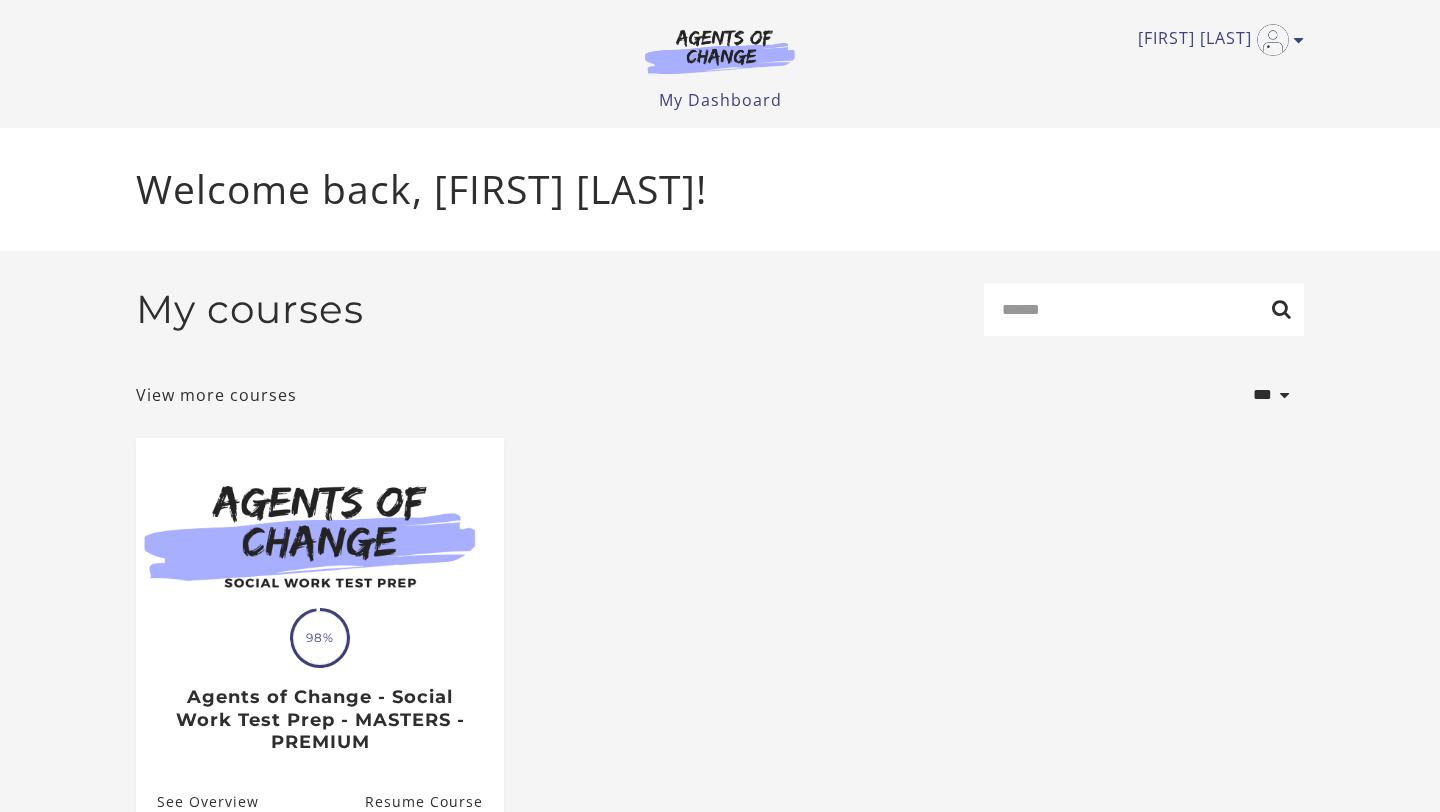 scroll, scrollTop: 0, scrollLeft: 0, axis: both 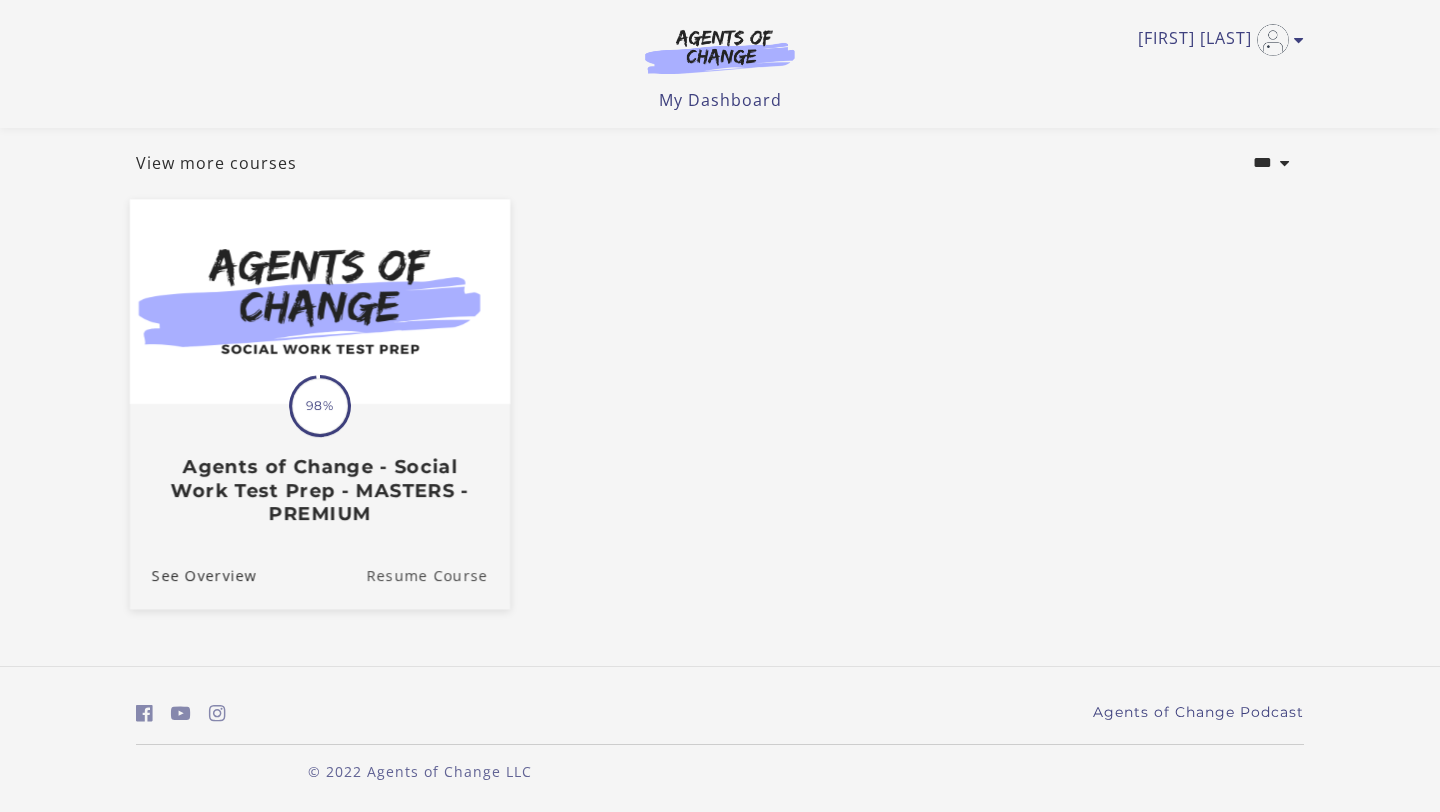 click on "Resume Course" at bounding box center [438, 574] 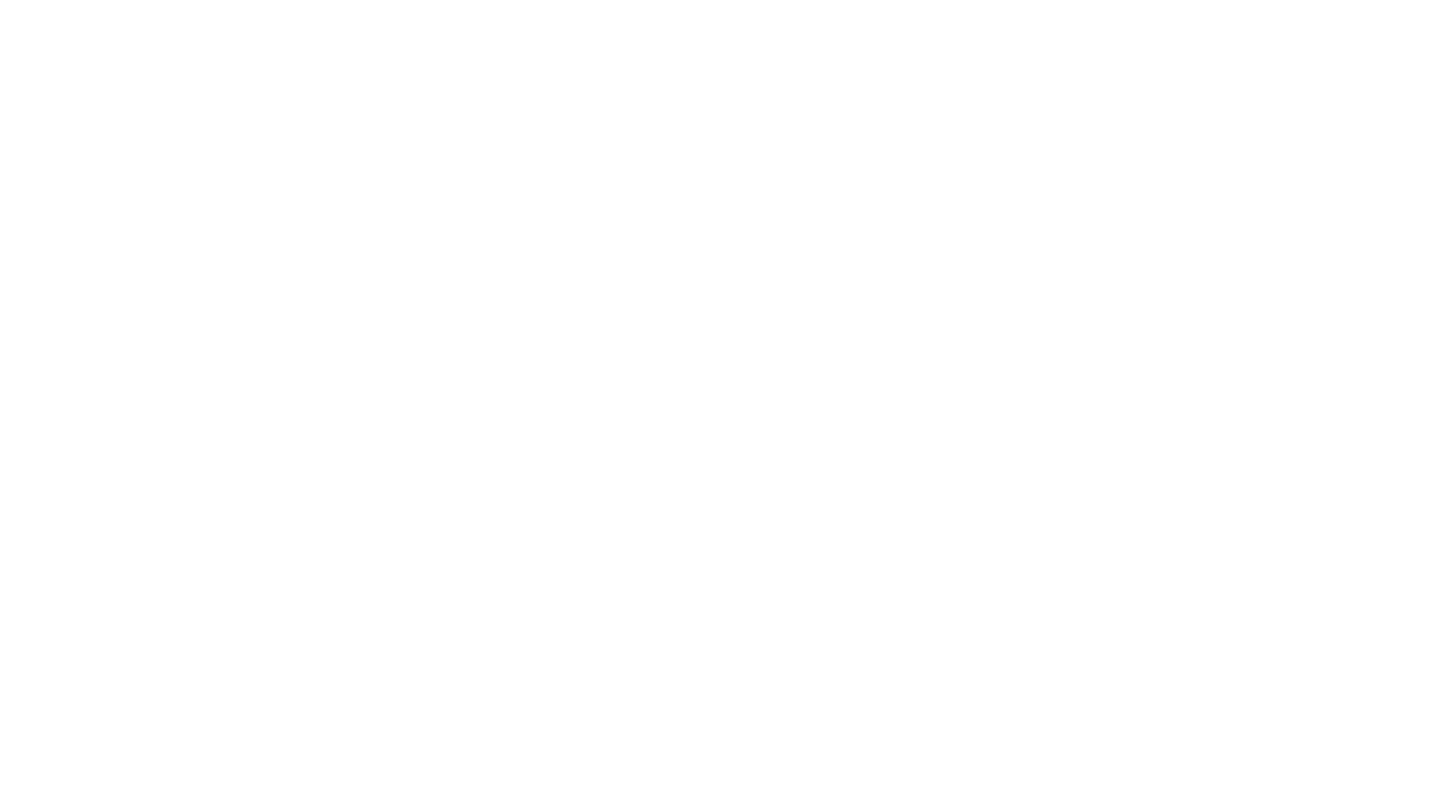 scroll, scrollTop: 0, scrollLeft: 0, axis: both 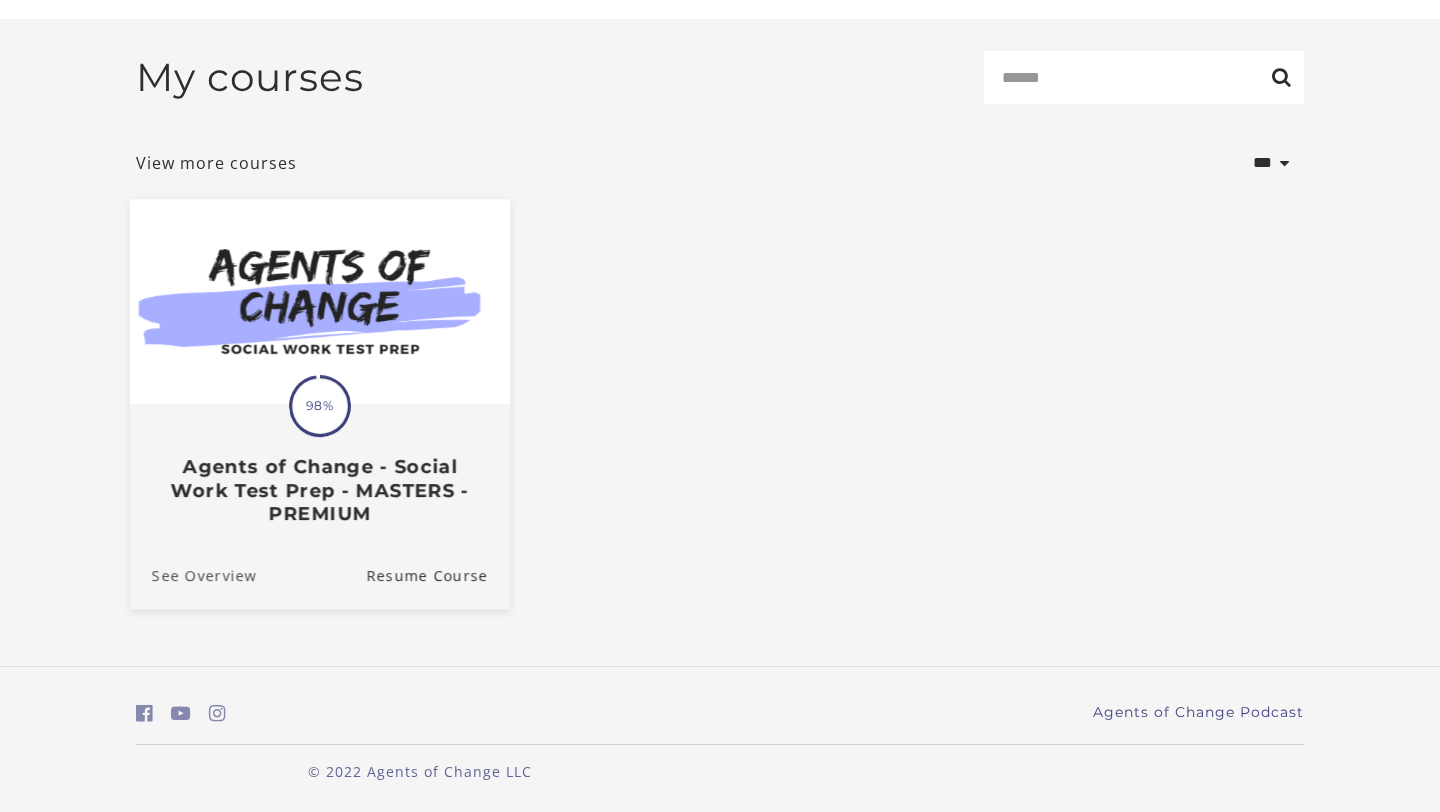click on "See Overview" at bounding box center (193, 574) 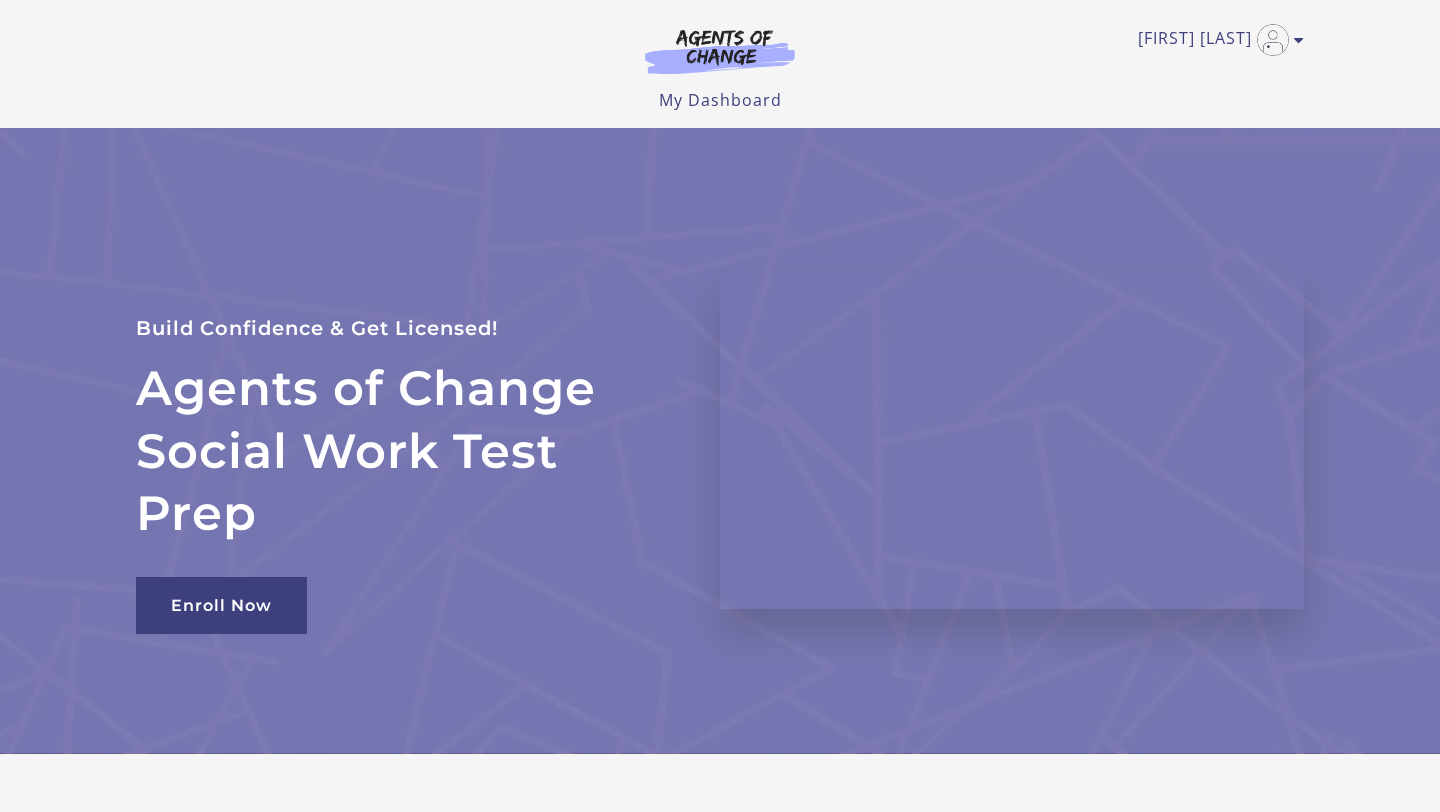 scroll, scrollTop: 0, scrollLeft: 0, axis: both 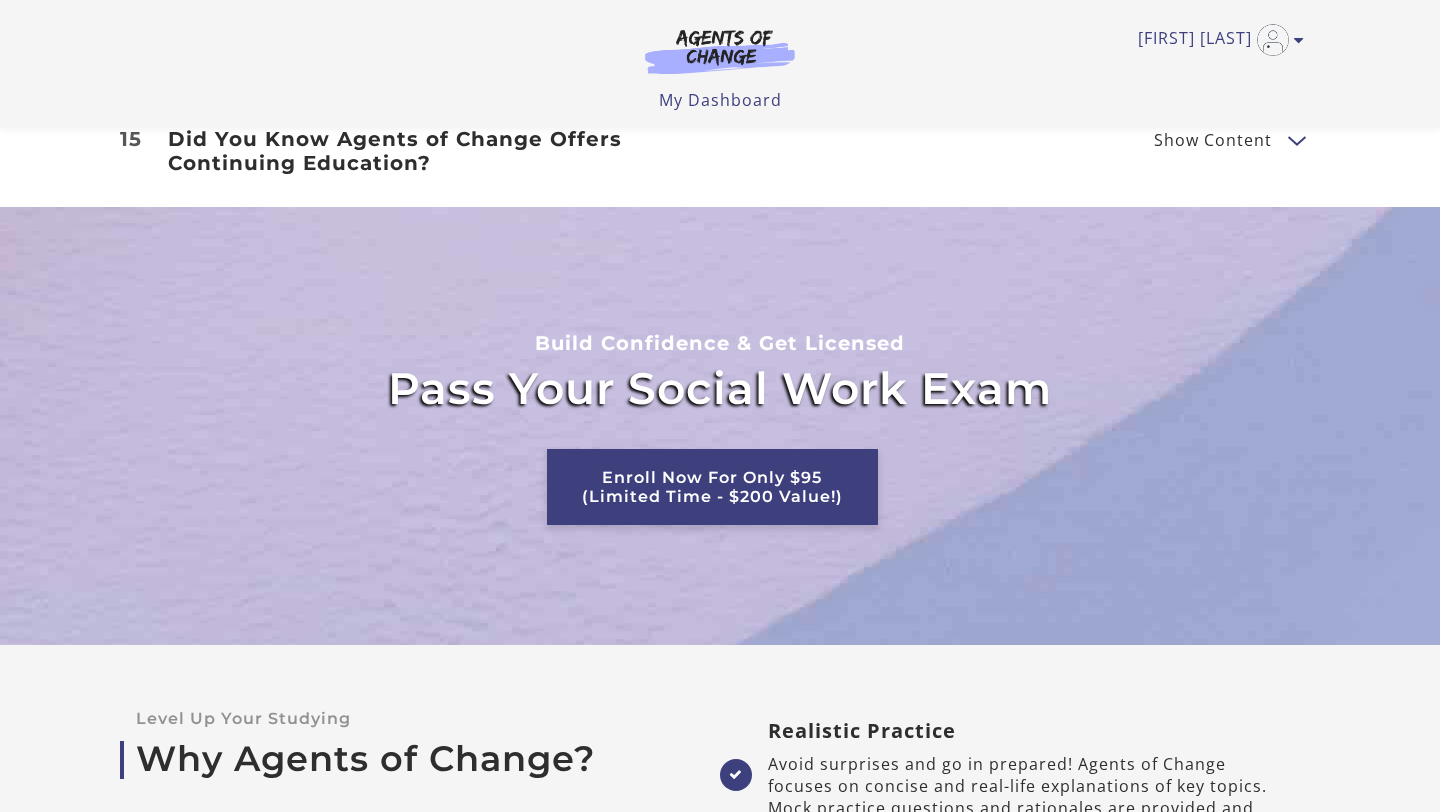 click on "Enroll Now For Only $95  (Limited Time - $200 Value!)" at bounding box center (712, 487) 